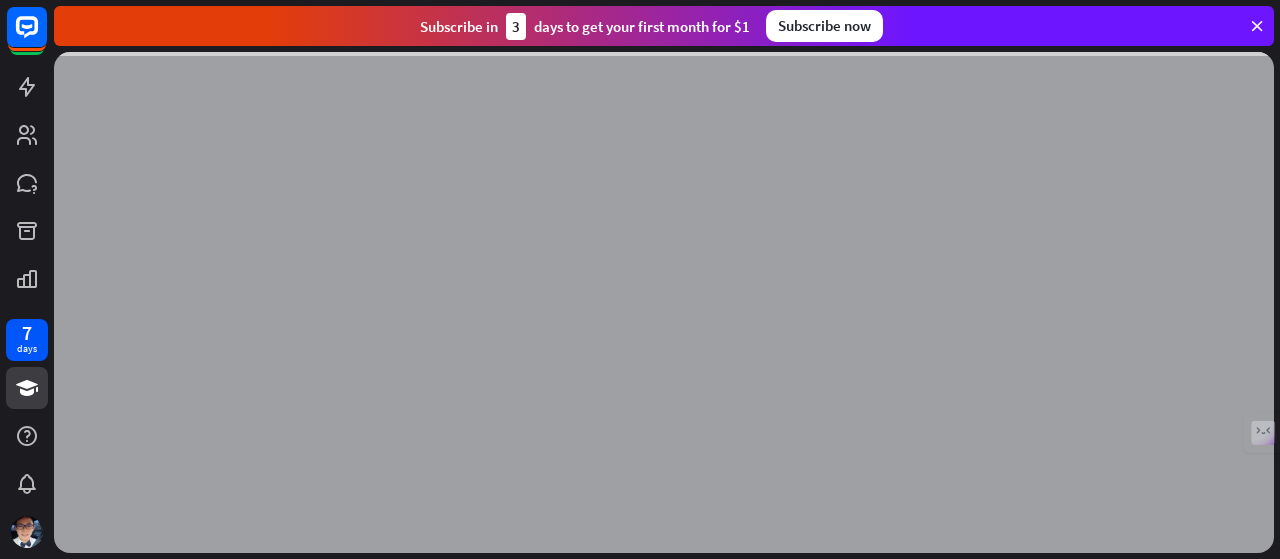scroll, scrollTop: 0, scrollLeft: 0, axis: both 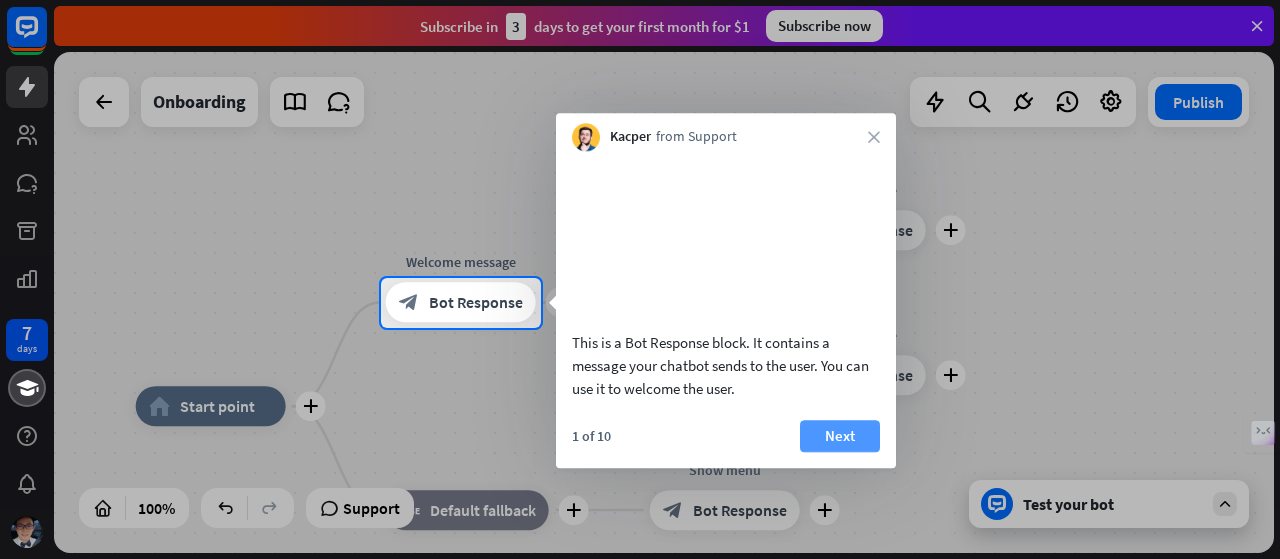 click on "Next" at bounding box center [840, 436] 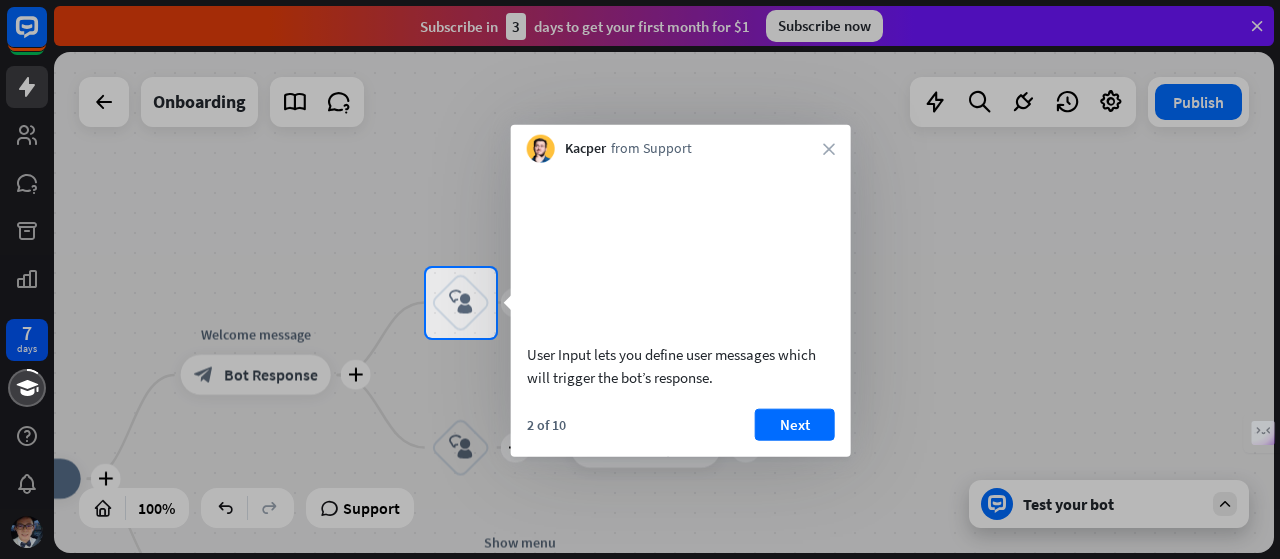 click on "Next" at bounding box center [795, 424] 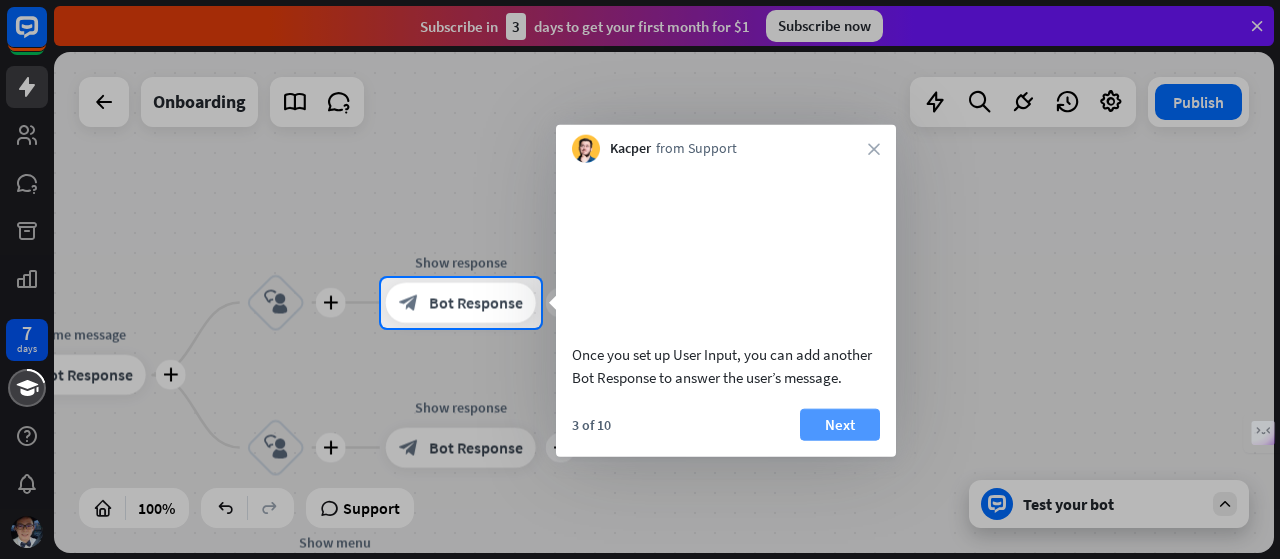 click on "Next" at bounding box center [840, 424] 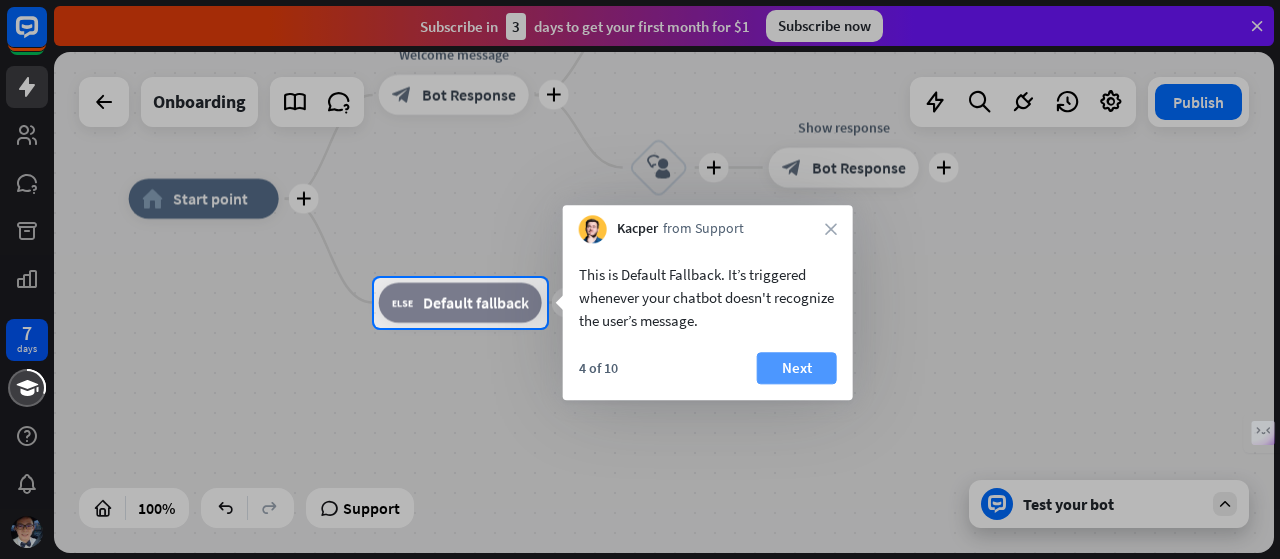 click on "Next" at bounding box center (797, 368) 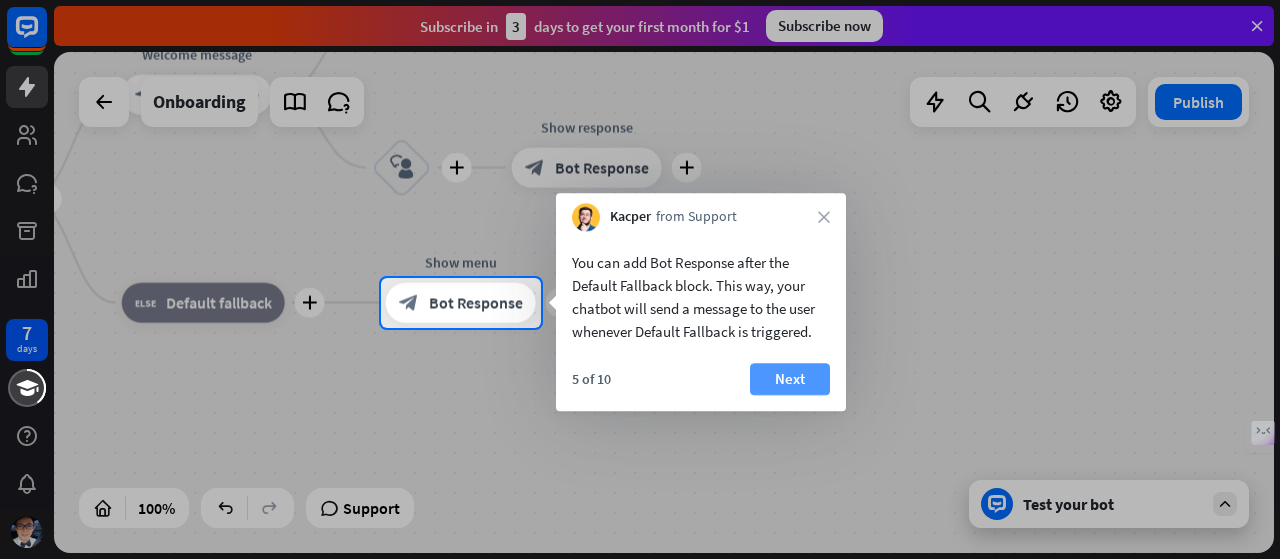 click on "Next" at bounding box center [790, 379] 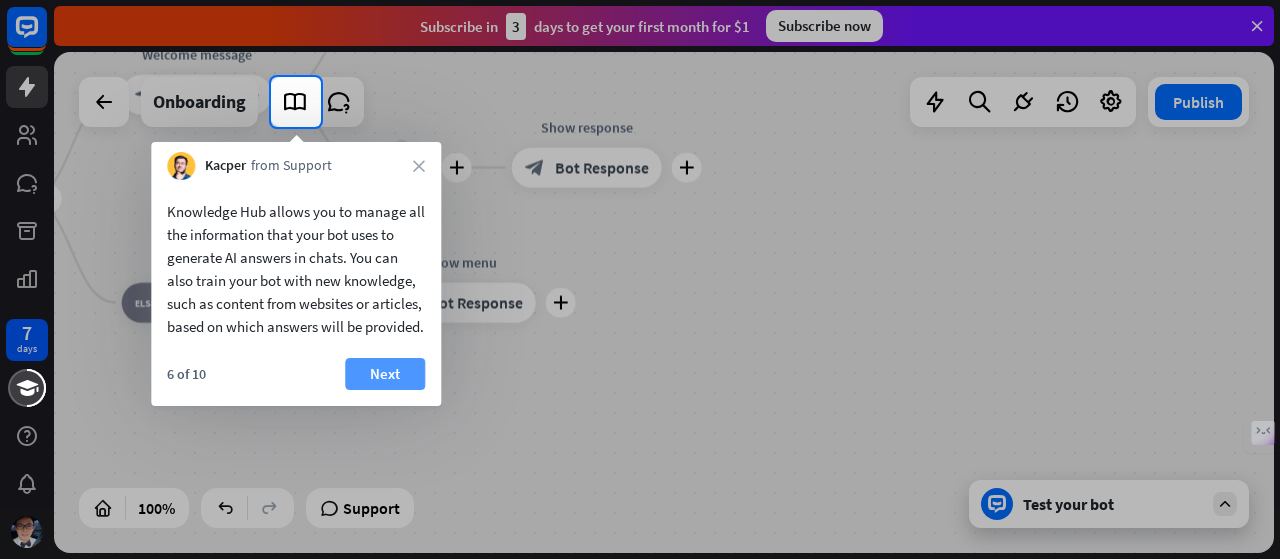 click on "Next" at bounding box center [385, 374] 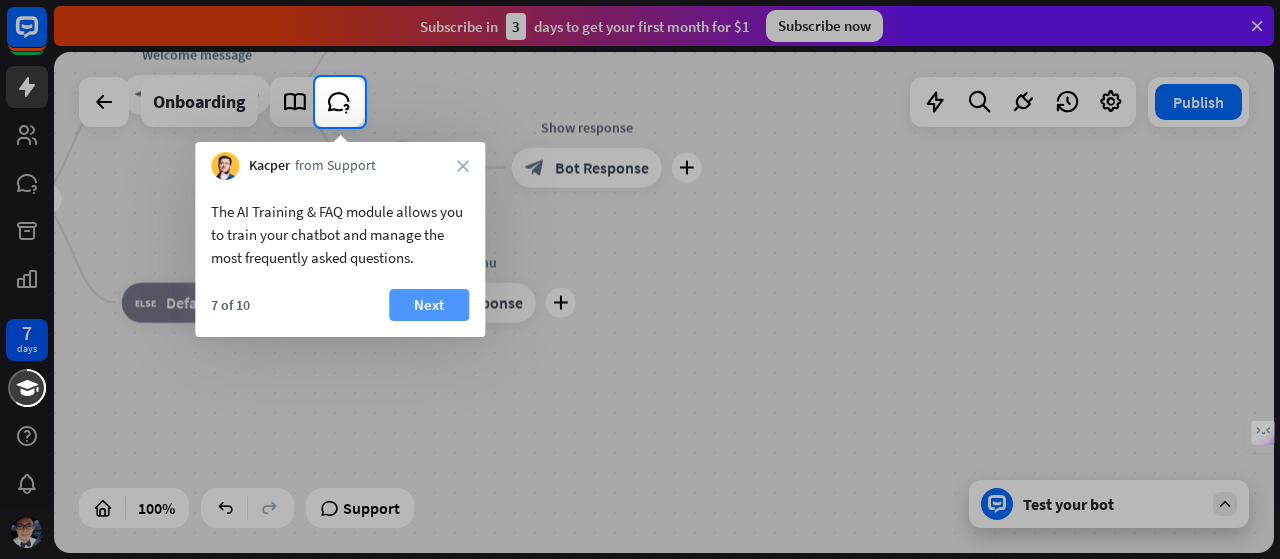 click on "Next" at bounding box center (429, 305) 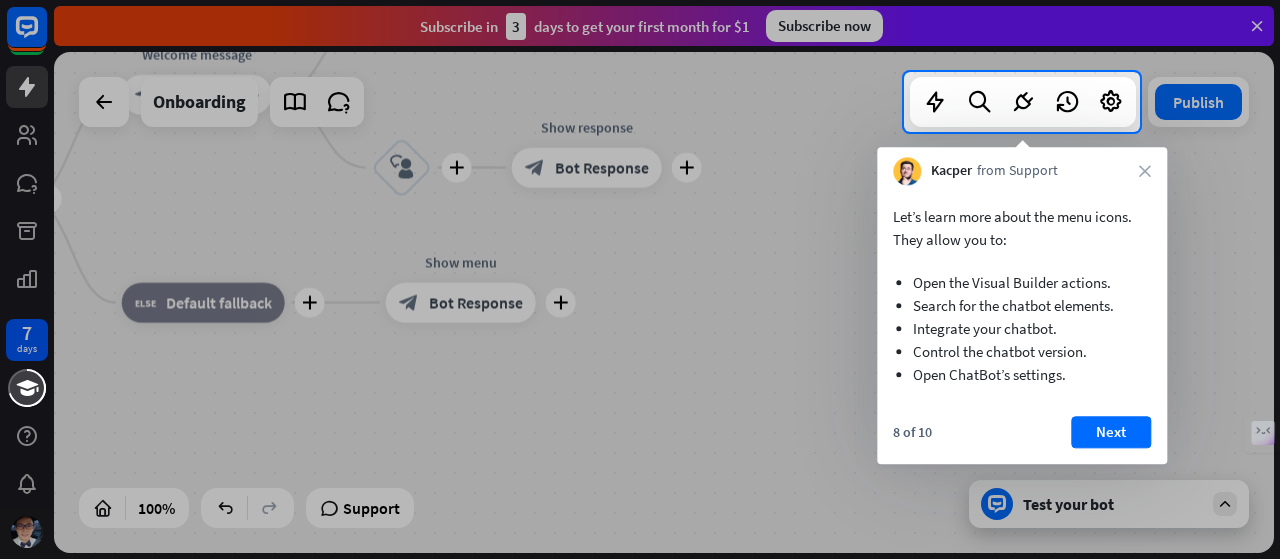 click on "Next" at bounding box center (1111, 432) 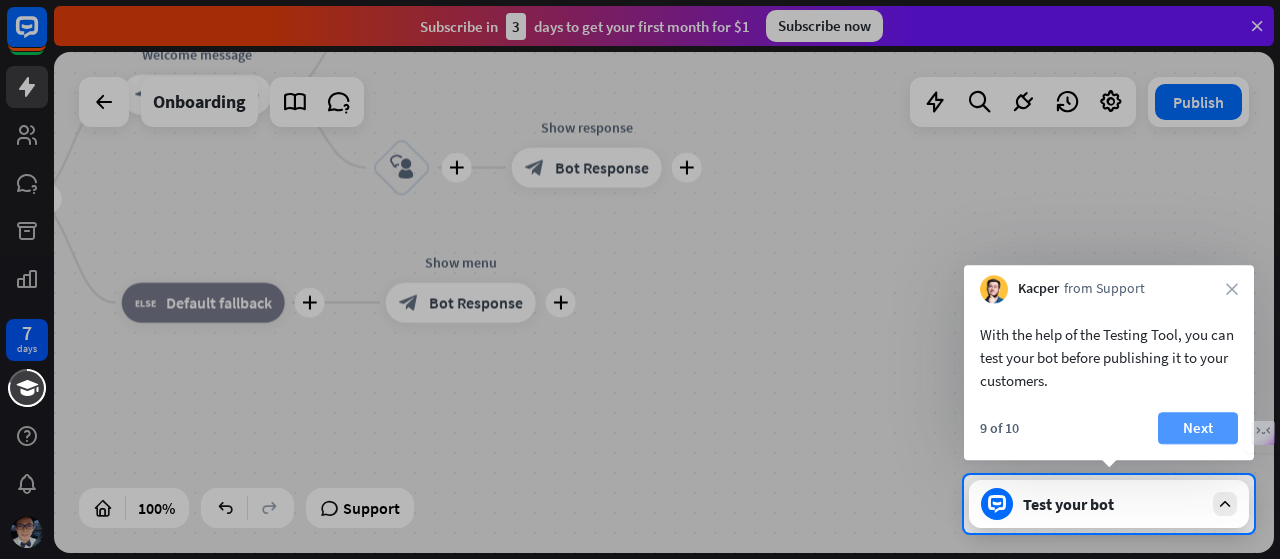 click on "Next" at bounding box center [1198, 428] 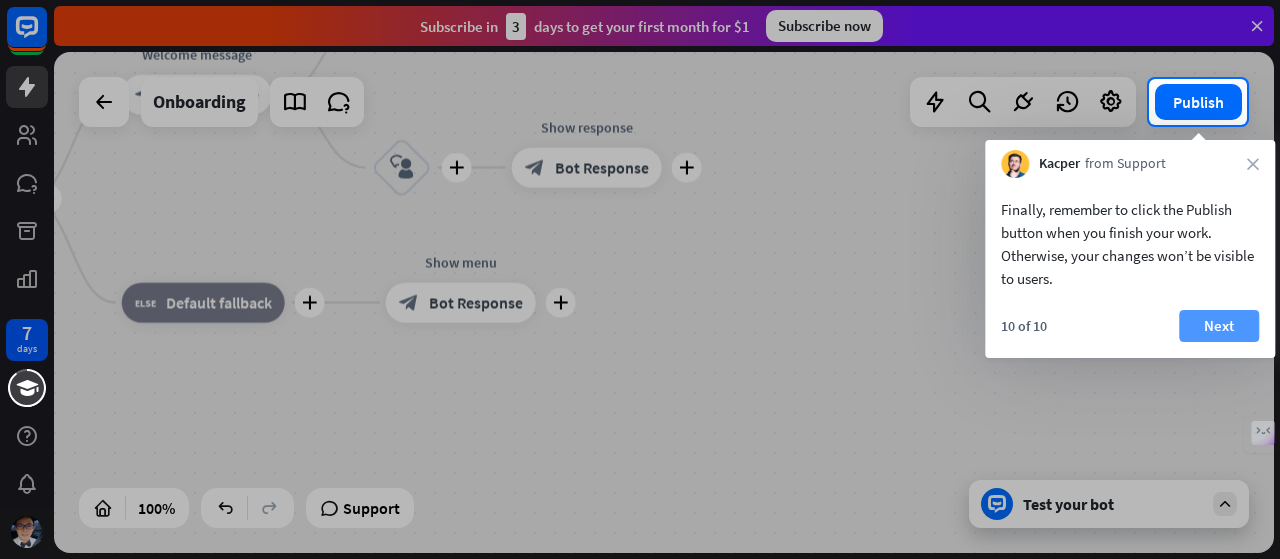 click on "Next" at bounding box center (1219, 326) 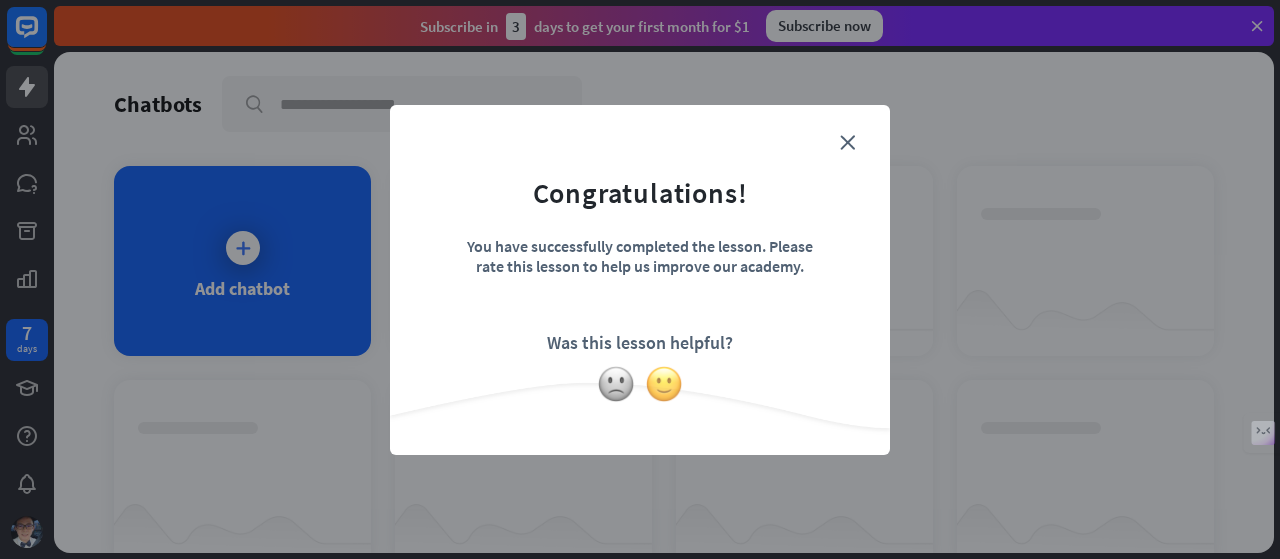 click at bounding box center [664, 384] 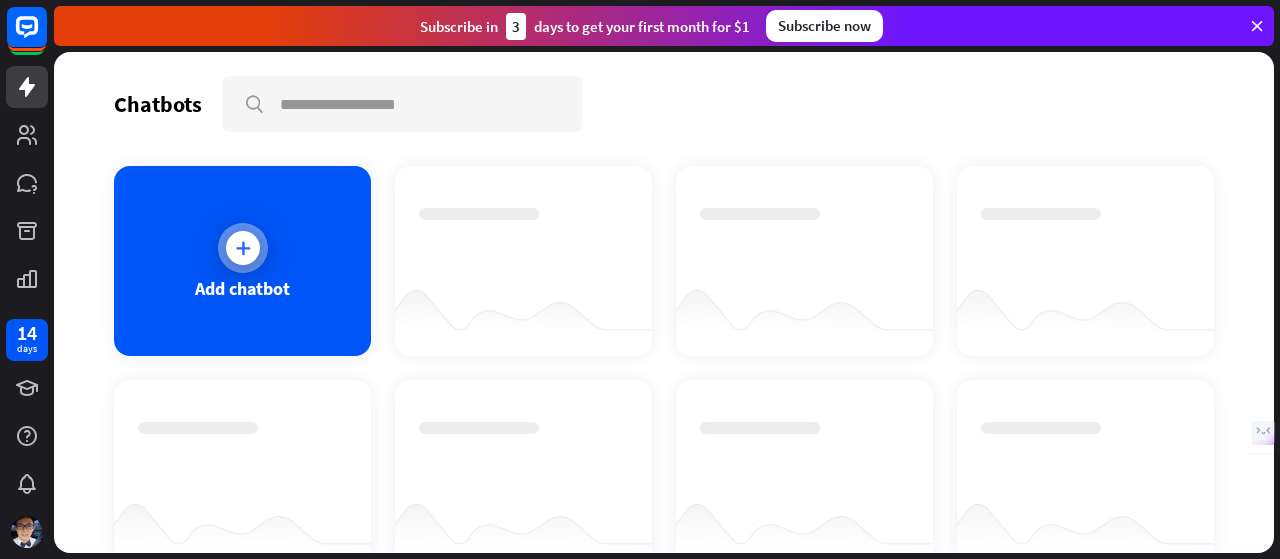 click on "Add chatbot" at bounding box center [242, 261] 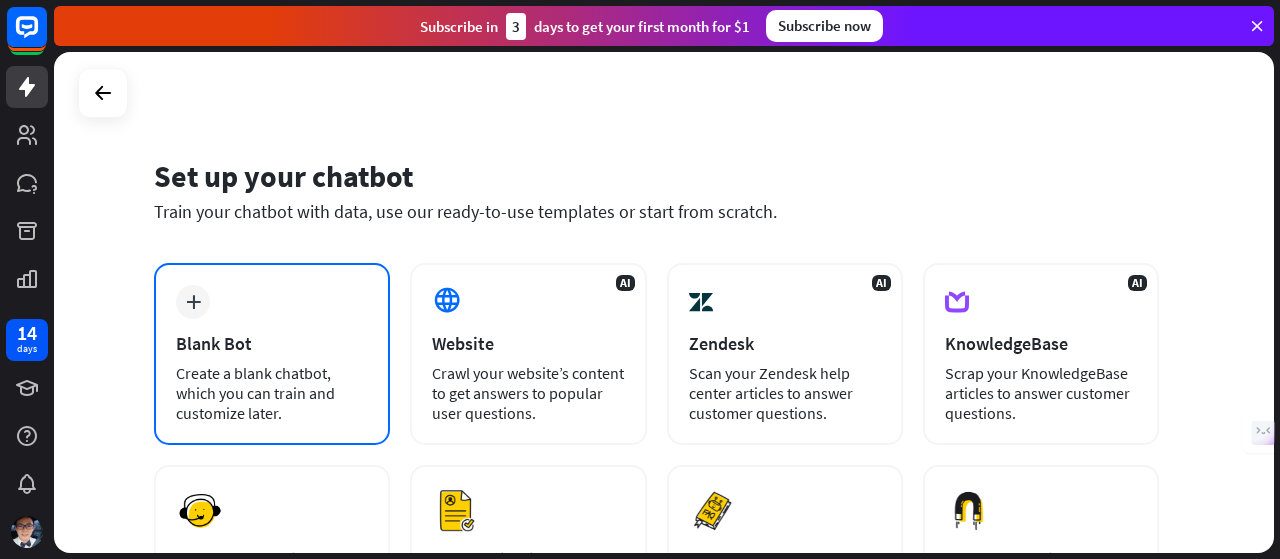 scroll, scrollTop: 133, scrollLeft: 0, axis: vertical 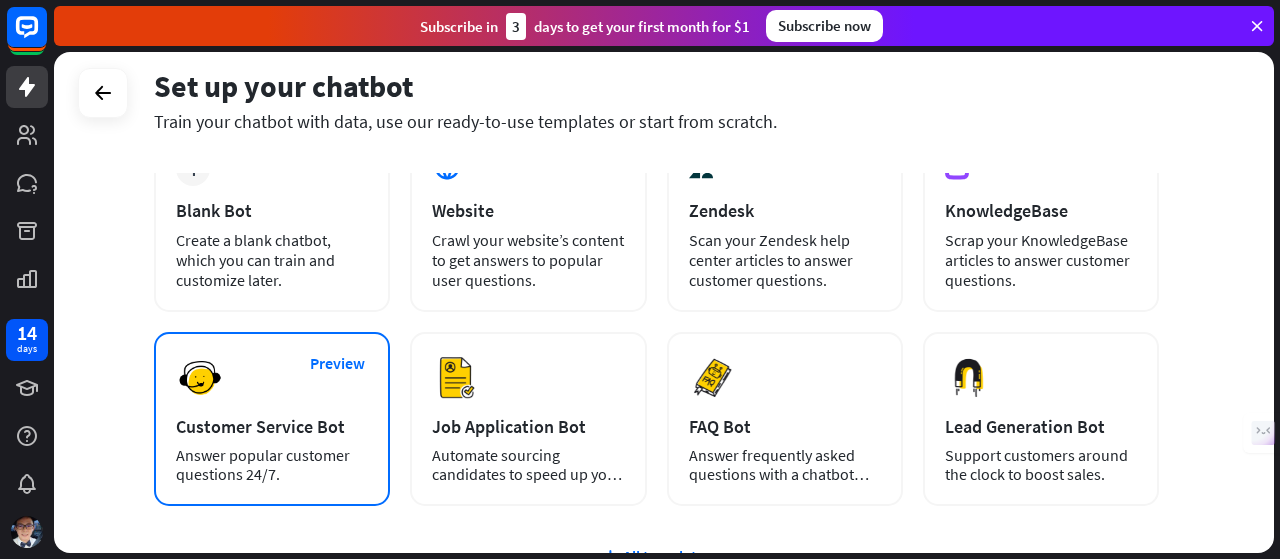 click on "Preview
Customer Service Bot
Answer popular customer questions 24/7." at bounding box center (272, 419) 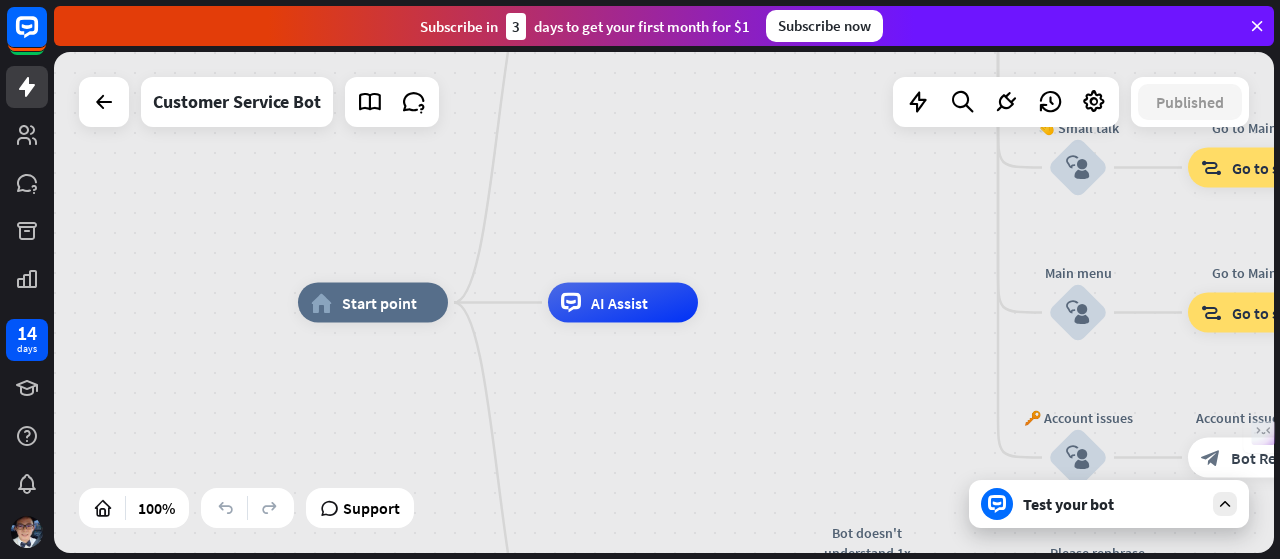 click at bounding box center [1257, 26] 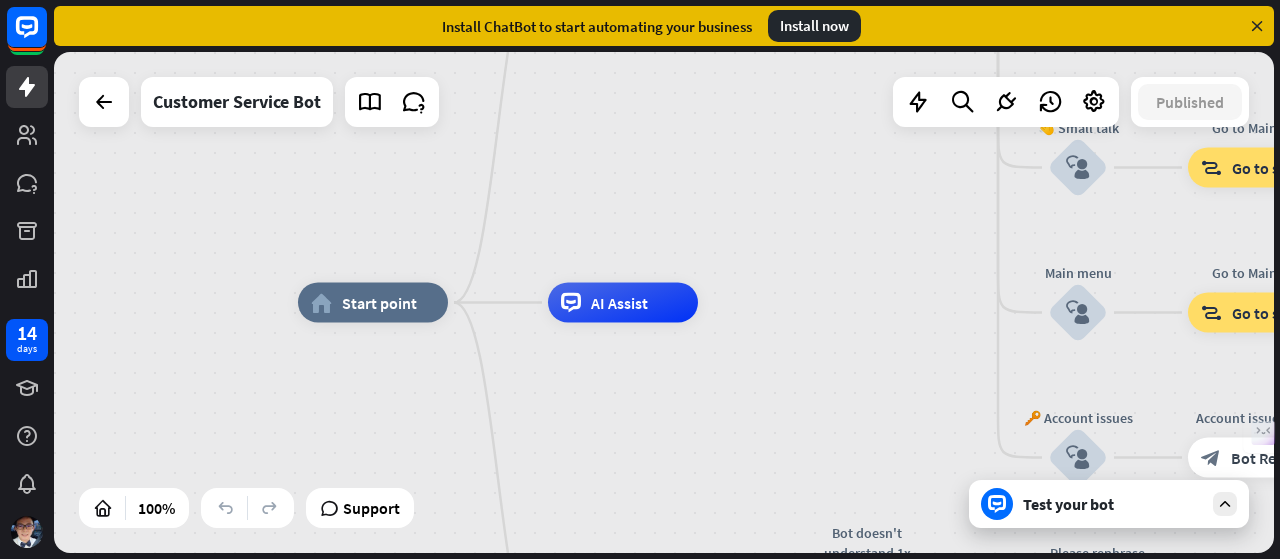 click at bounding box center (1257, 26) 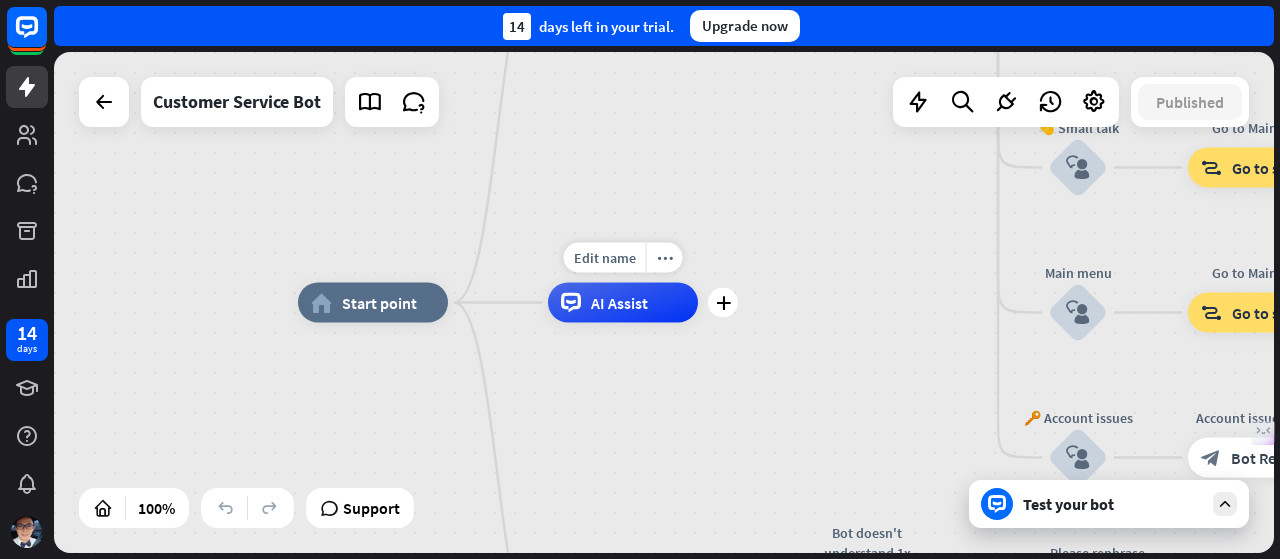 click on "AI Assist" at bounding box center (619, 303) 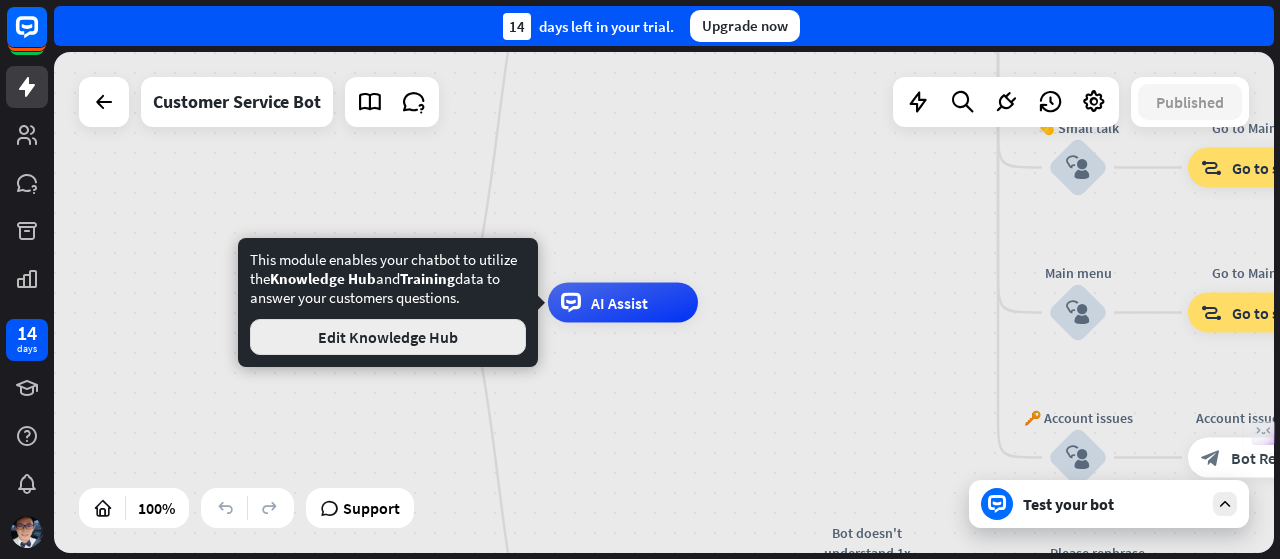 click on "Edit Knowledge Hub" at bounding box center (388, 337) 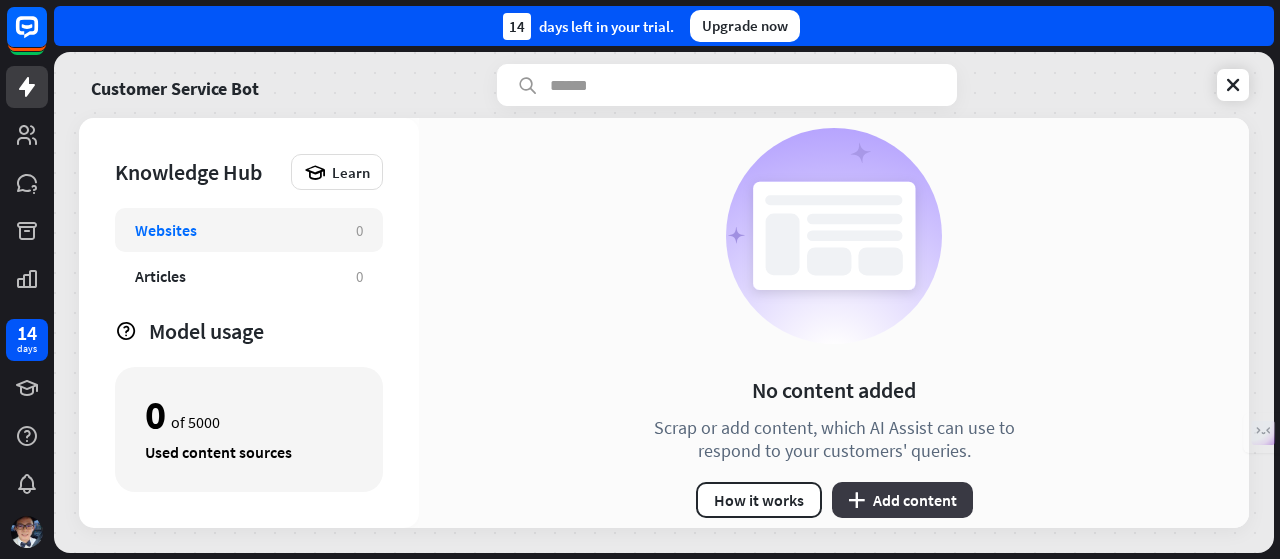 click on "plus
Add content" at bounding box center [902, 500] 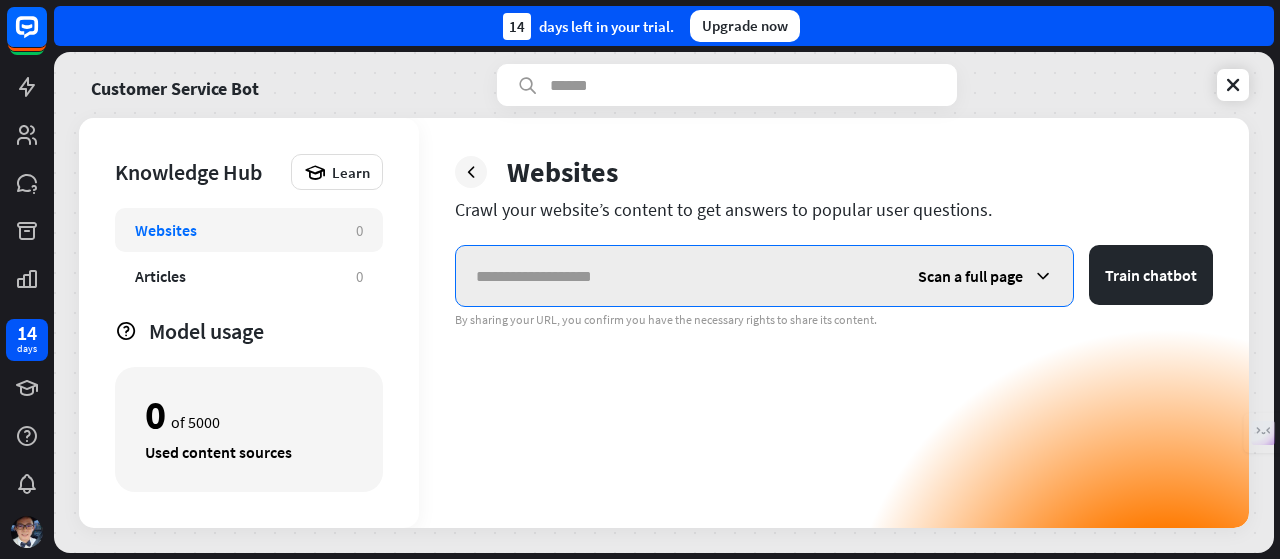 paste on "**********" 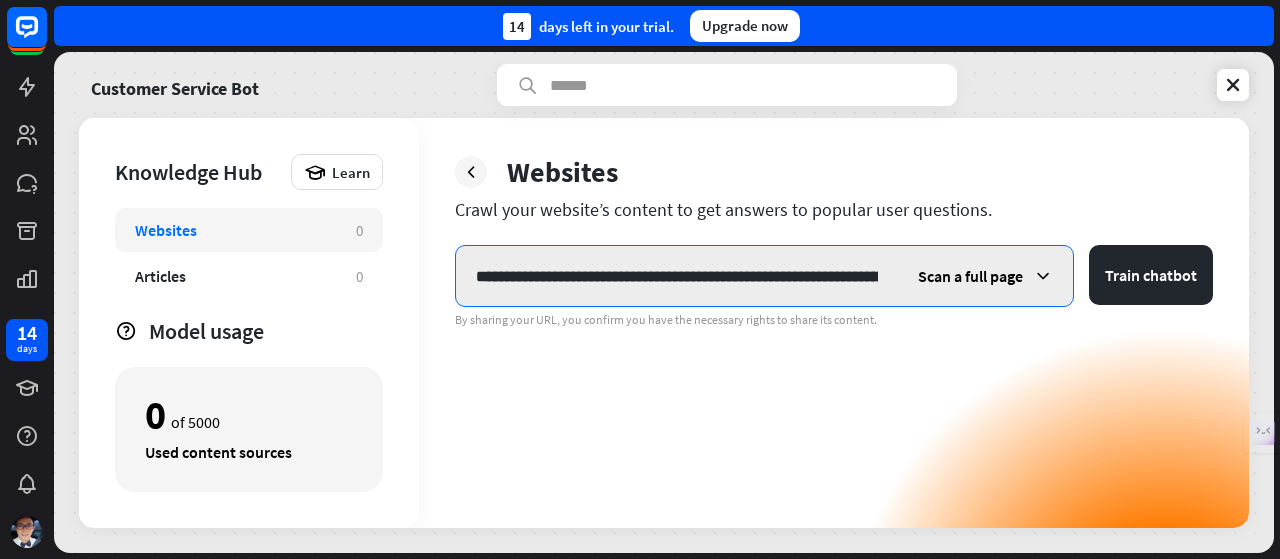 scroll, scrollTop: 0, scrollLeft: 382, axis: horizontal 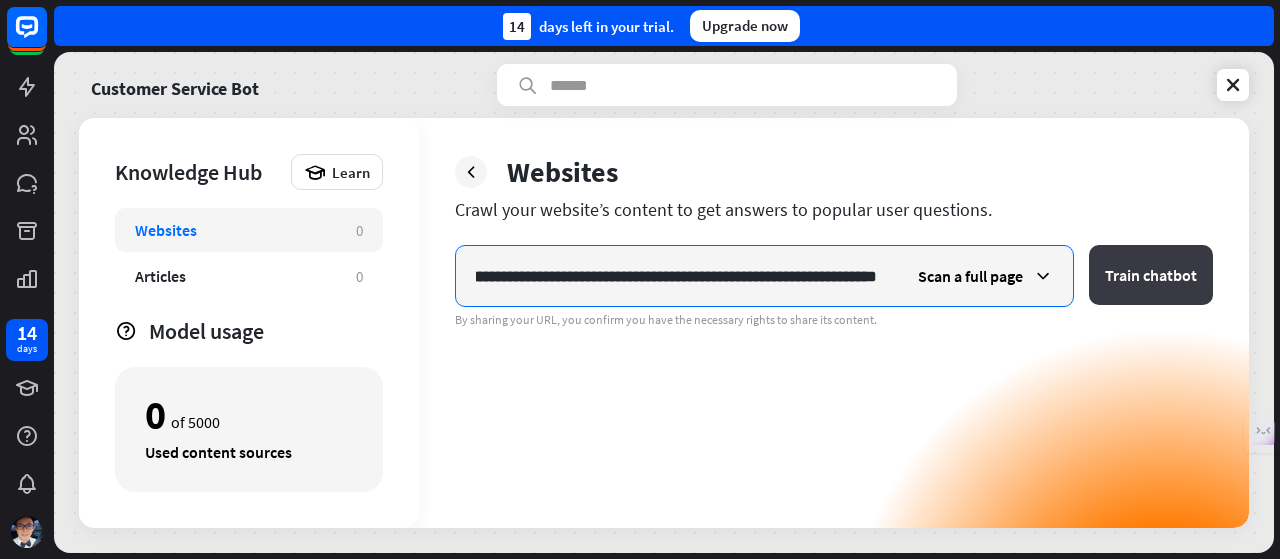 type on "**********" 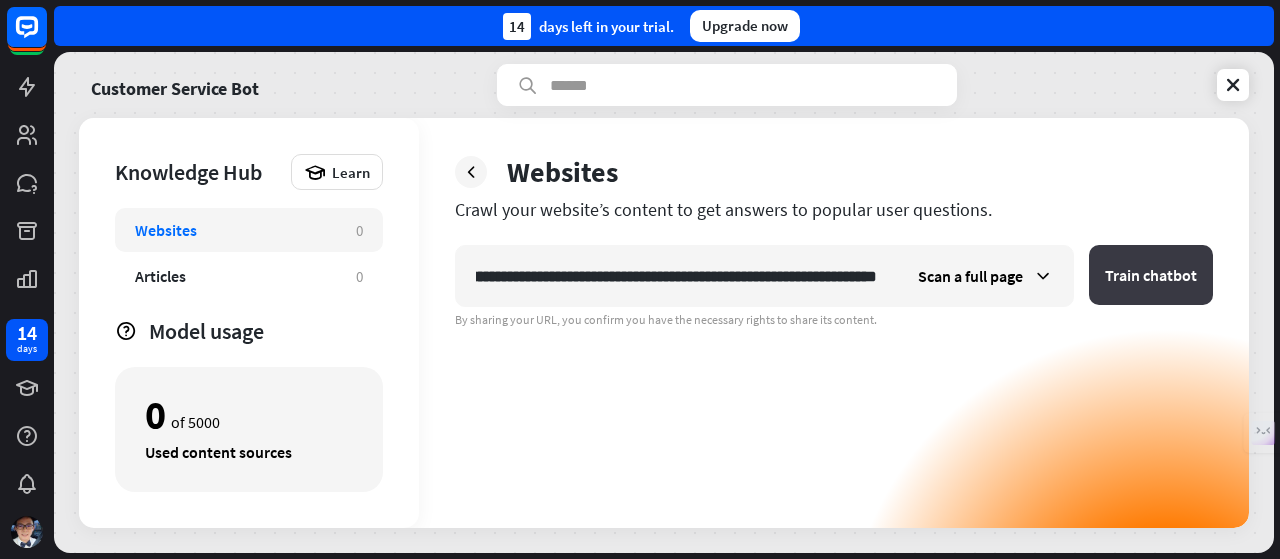 click on "Train chatbot" at bounding box center [1151, 275] 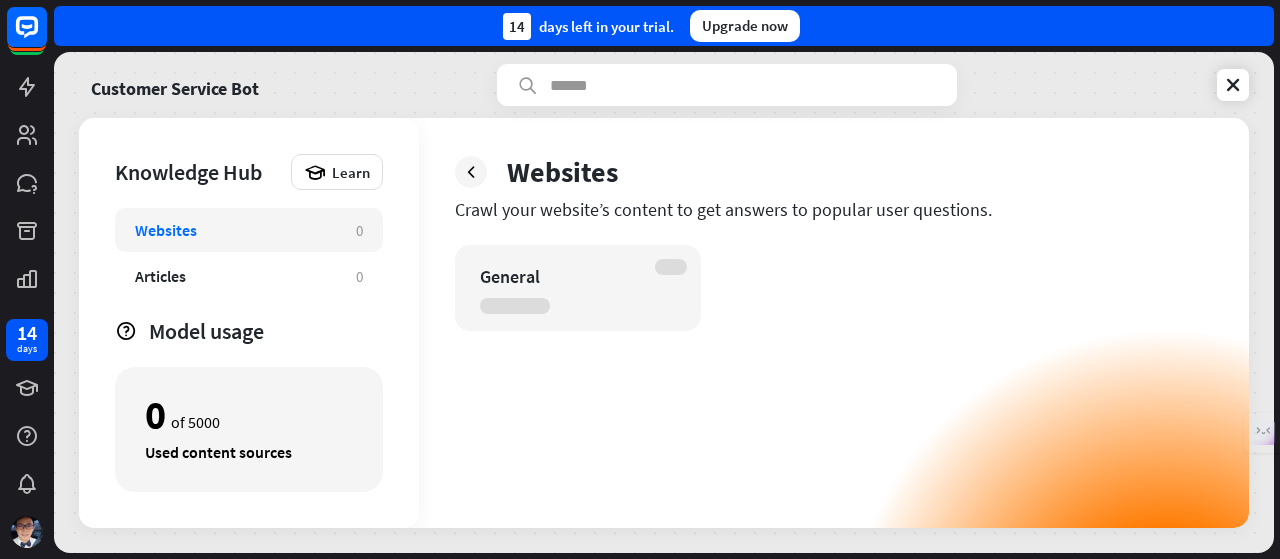 click on "General" at bounding box center (834, 288) 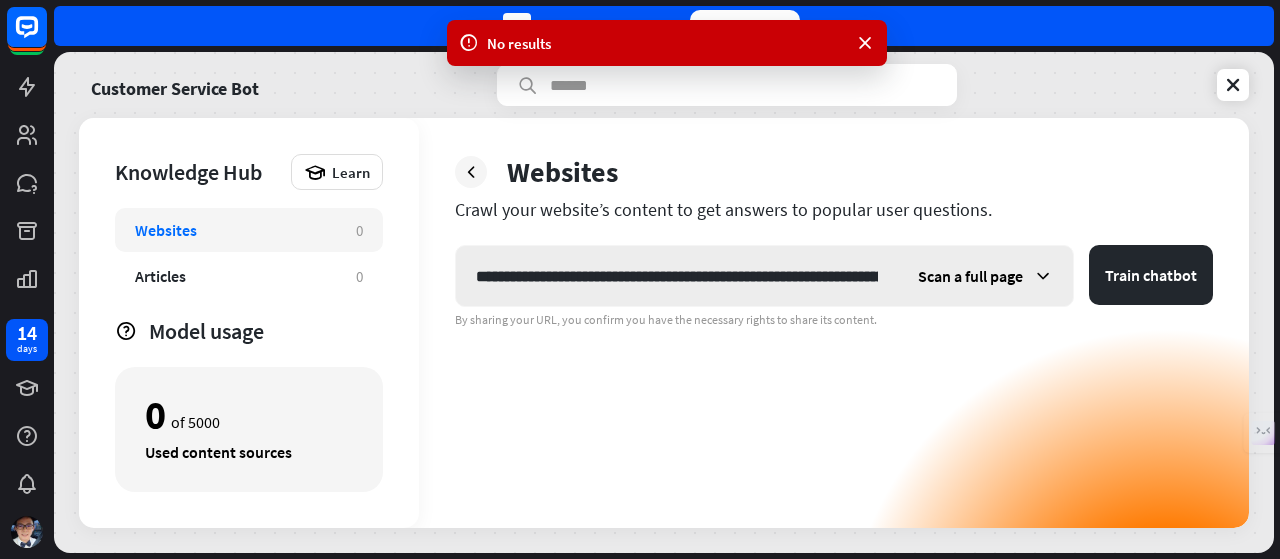scroll, scrollTop: 0, scrollLeft: 382, axis: horizontal 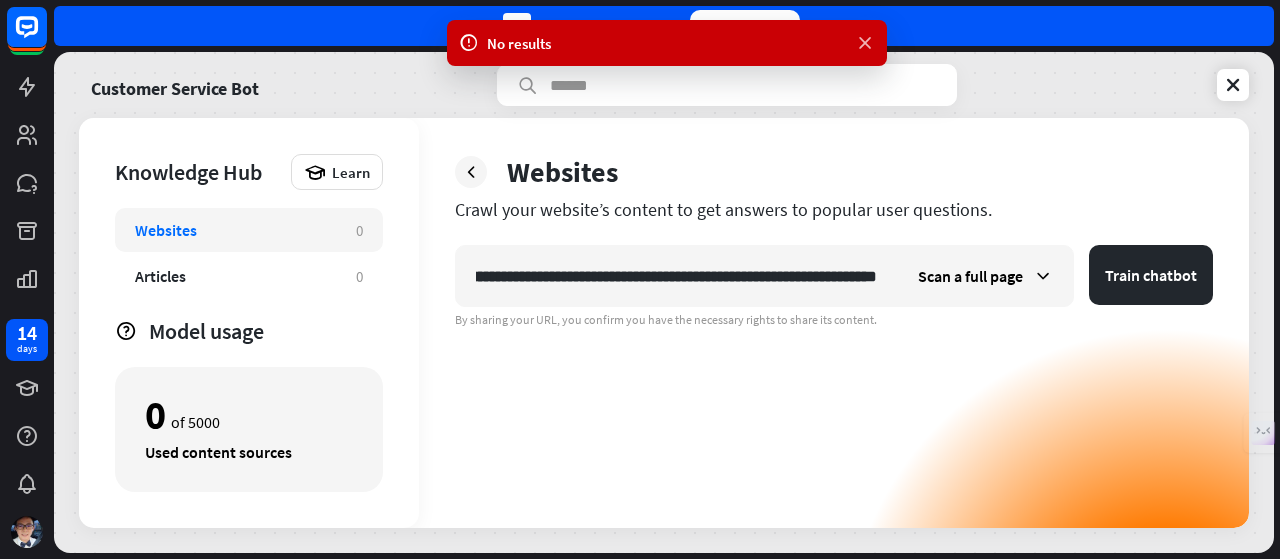 click at bounding box center (865, 43) 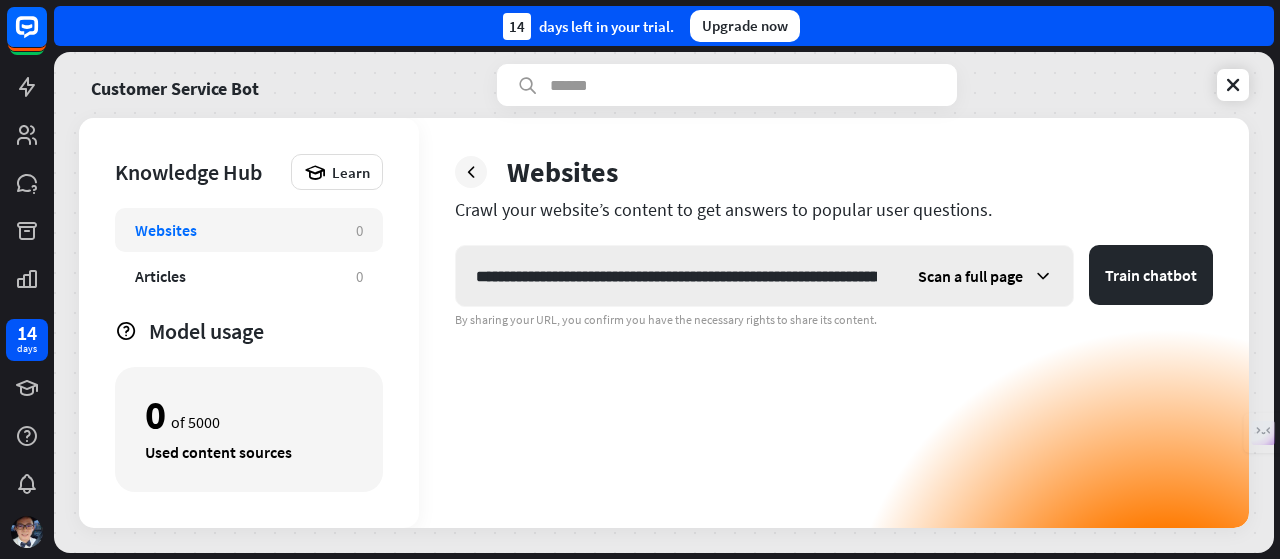 click on "Scan a full page" at bounding box center (970, 276) 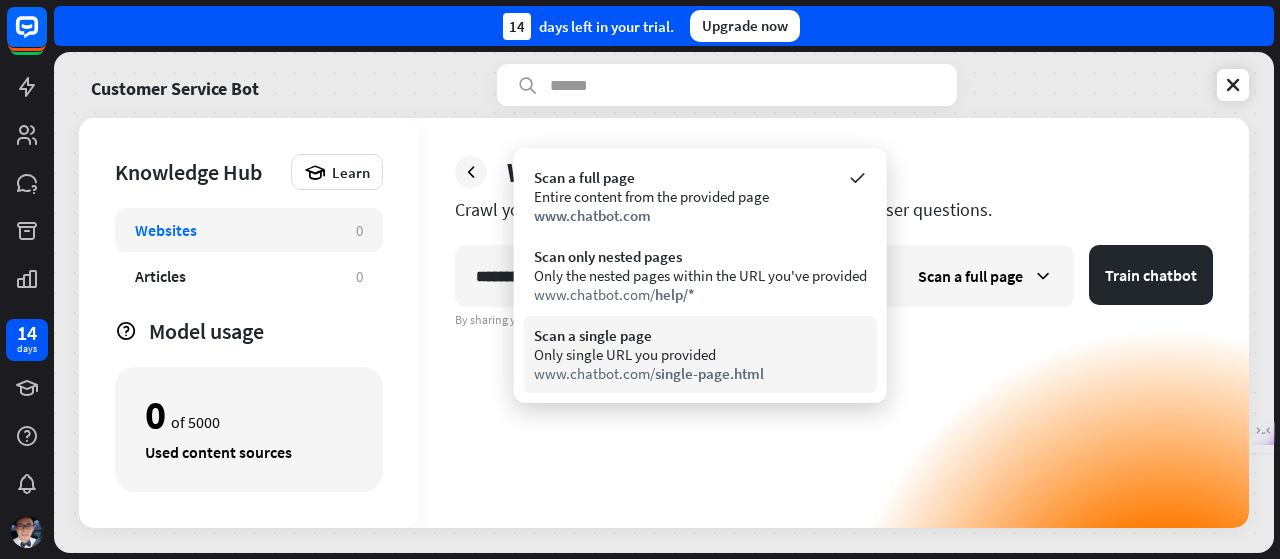 click on "Scan a single page" at bounding box center [700, 335] 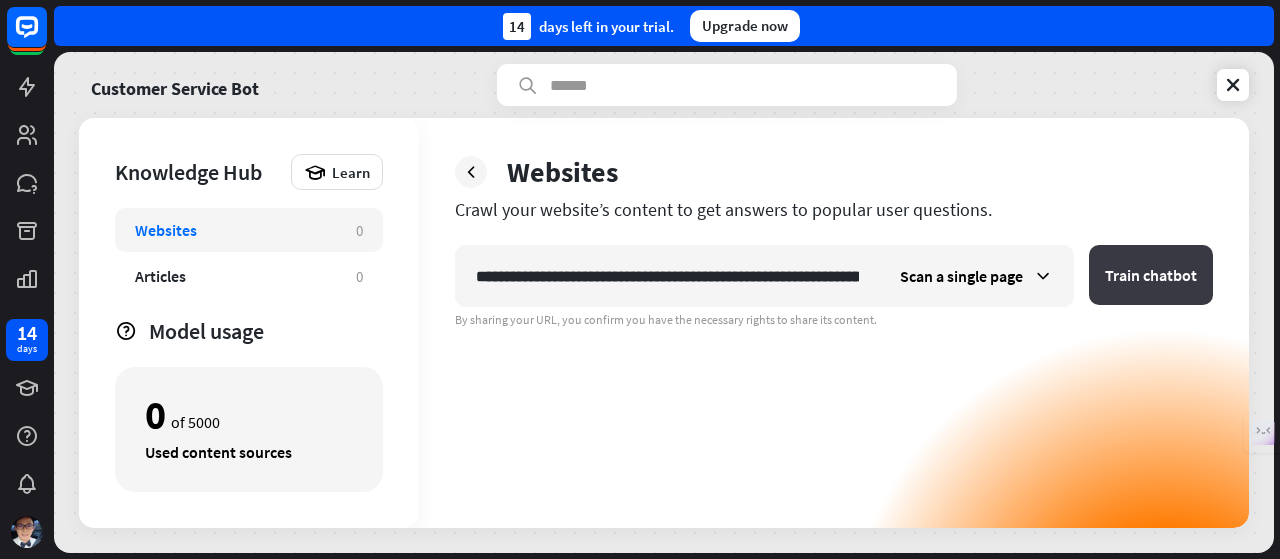 click on "Train chatbot" at bounding box center [1151, 275] 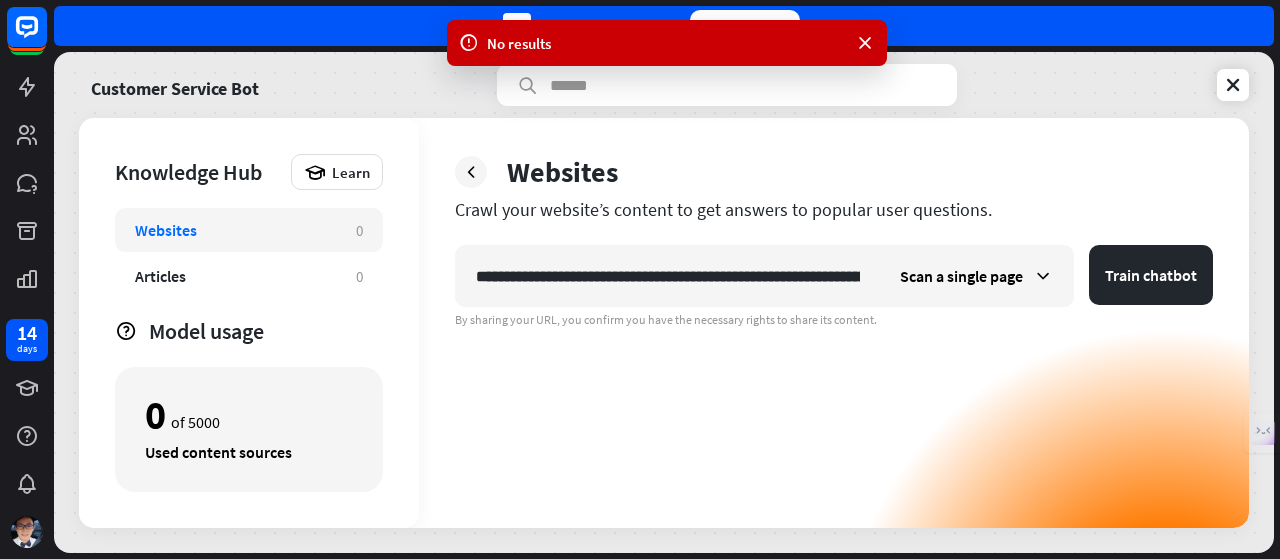scroll, scrollTop: 0, scrollLeft: 400, axis: horizontal 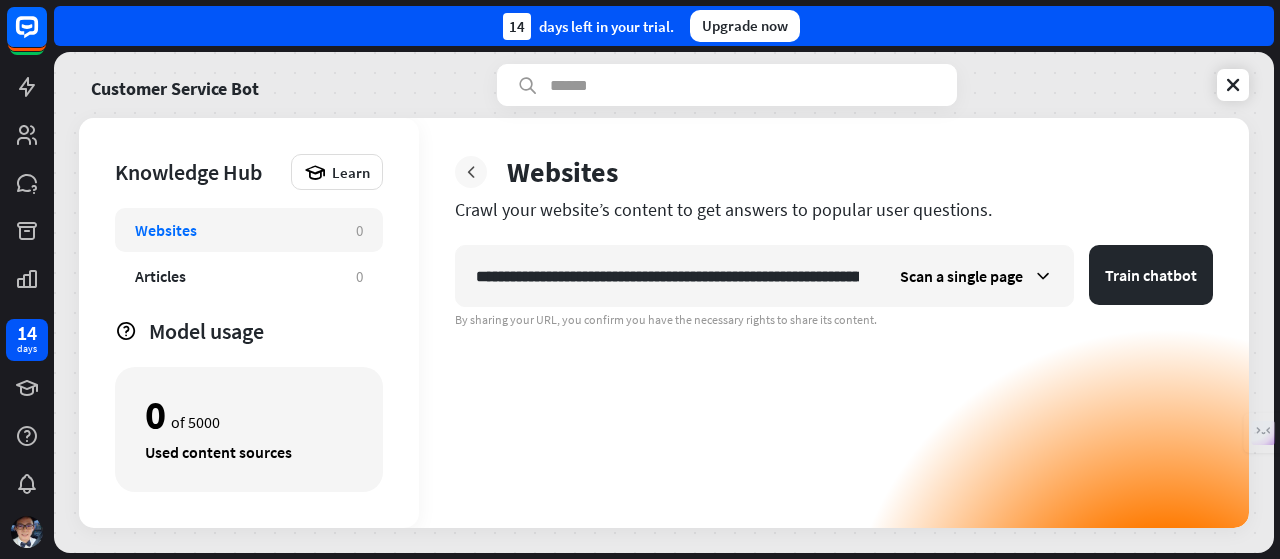 click at bounding box center (471, 172) 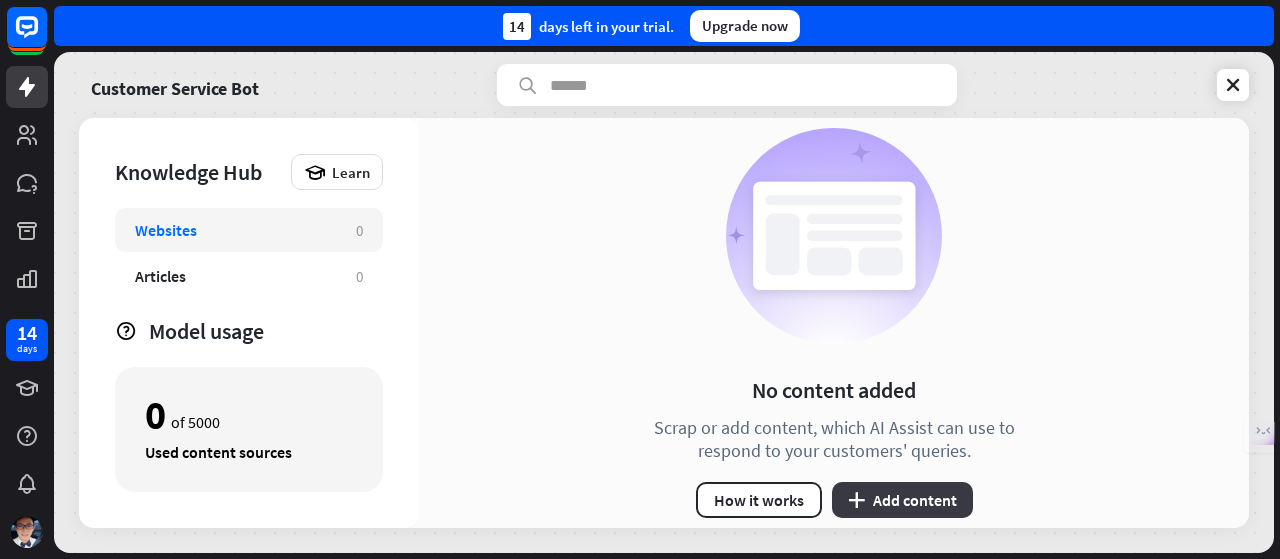 click on "plus
Add content" at bounding box center (902, 500) 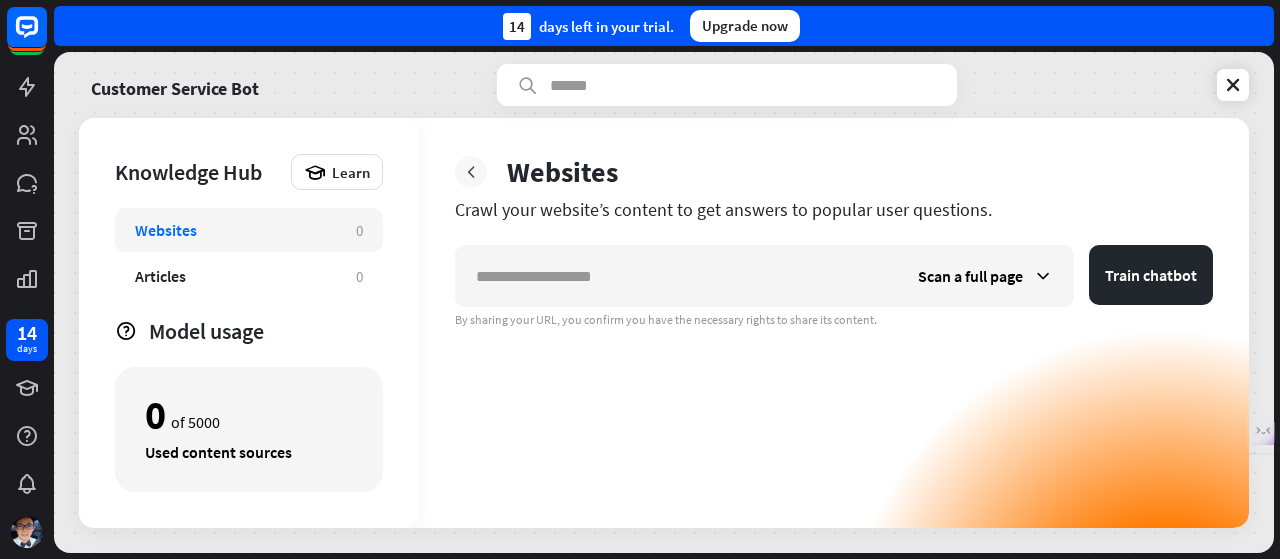 click at bounding box center (471, 172) 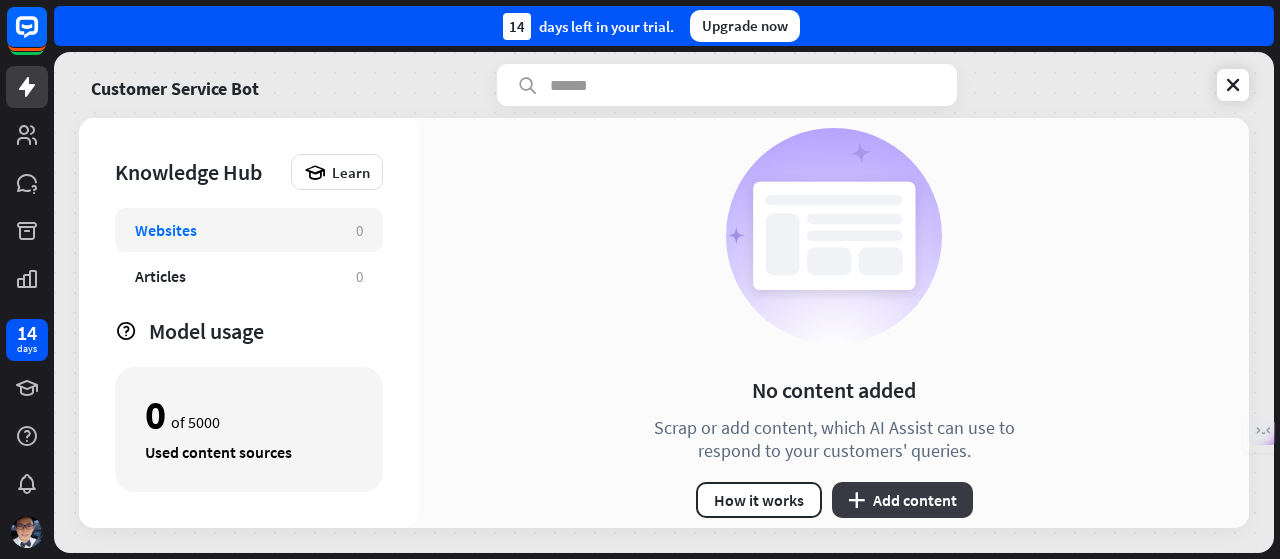 click on "plus
Add content" at bounding box center (902, 500) 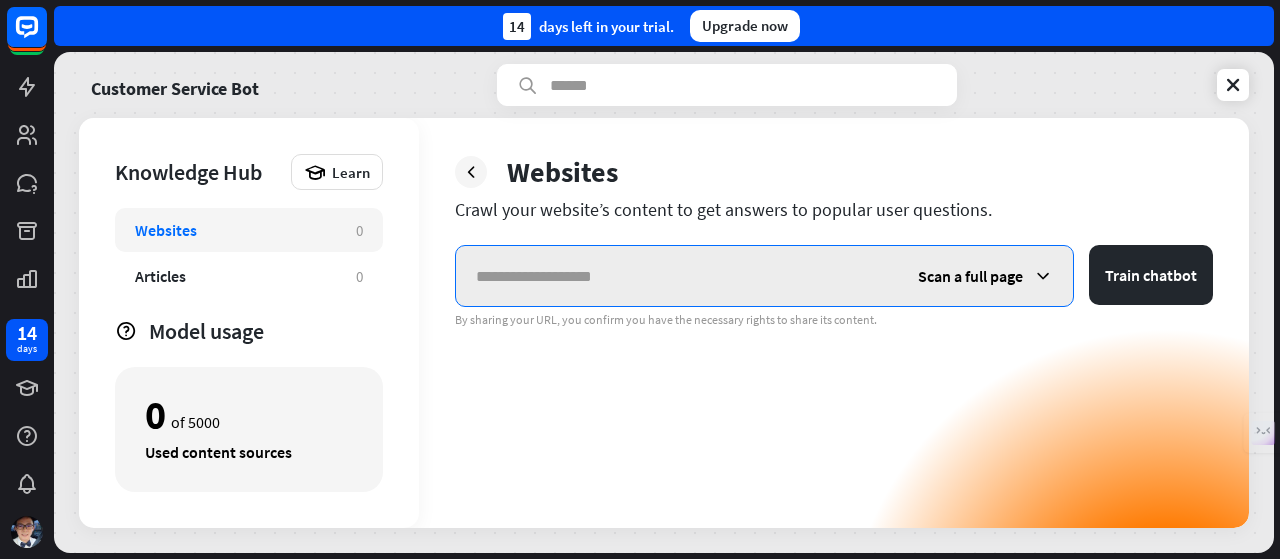 click at bounding box center (677, 276) 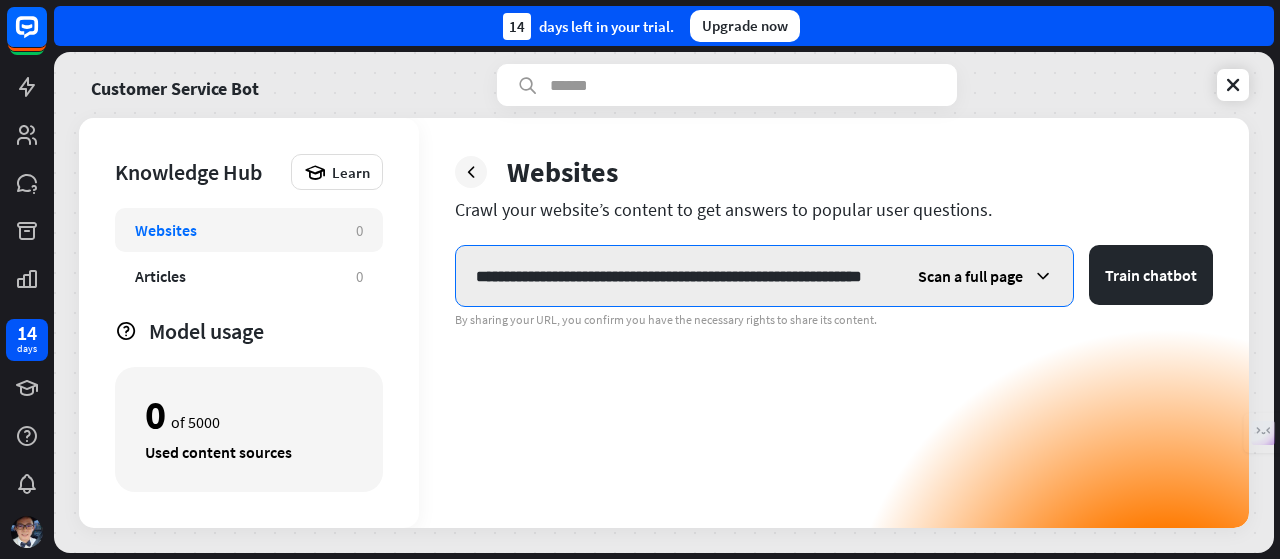 scroll, scrollTop: 0, scrollLeft: 71, axis: horizontal 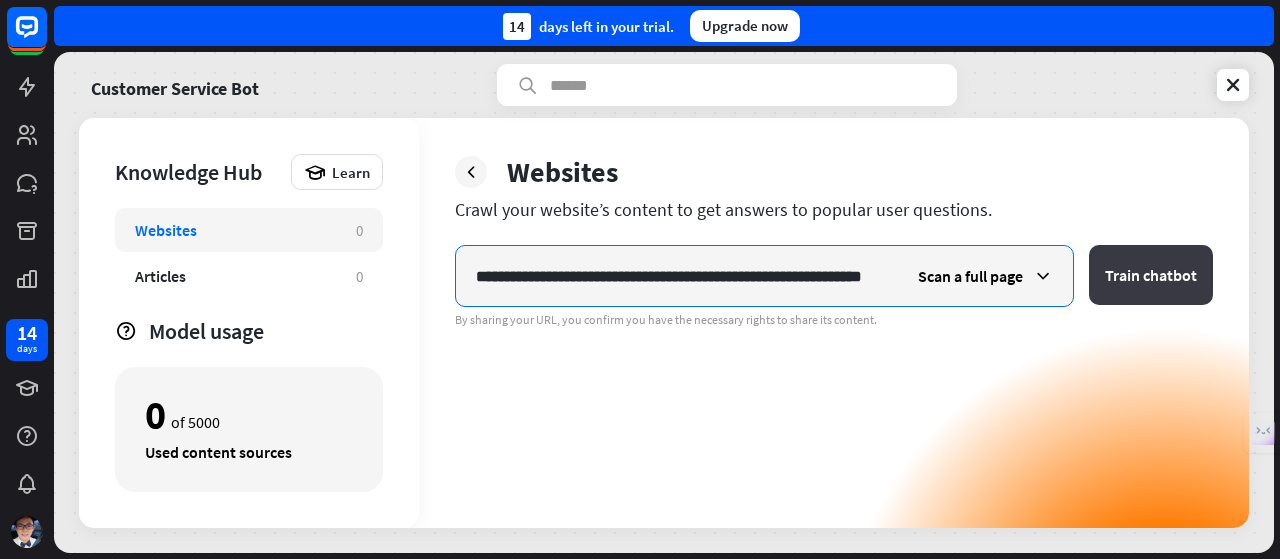 type on "**********" 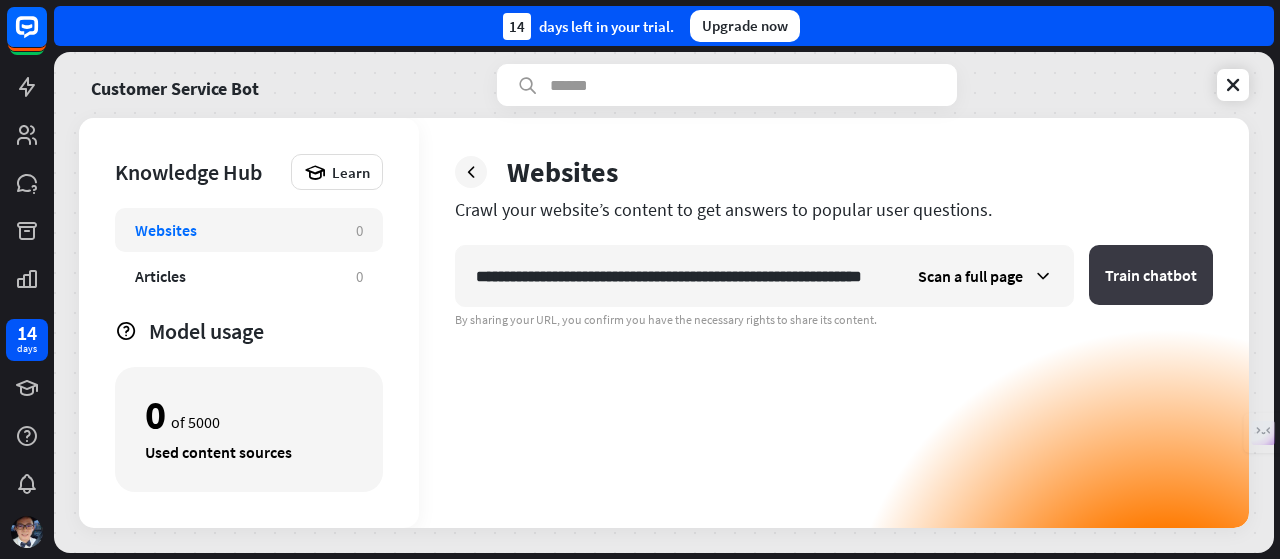 scroll, scrollTop: 0, scrollLeft: 0, axis: both 